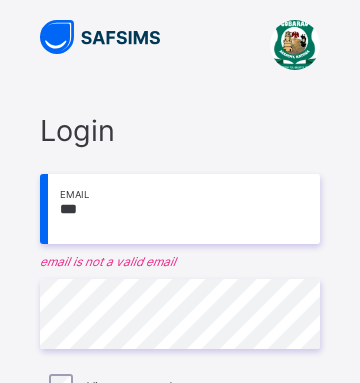 scroll, scrollTop: 0, scrollLeft: 0, axis: both 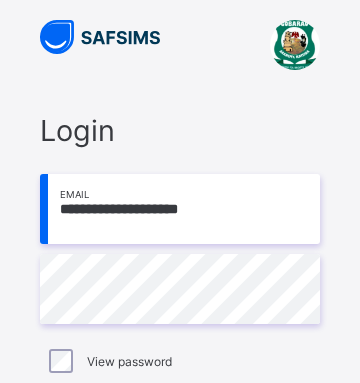 type on "**********" 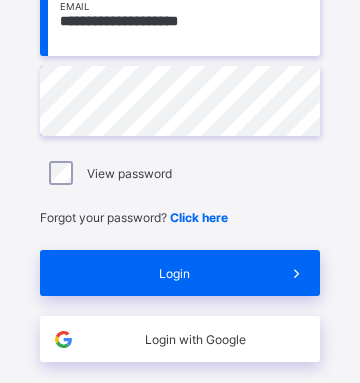 scroll, scrollTop: 195, scrollLeft: 0, axis: vertical 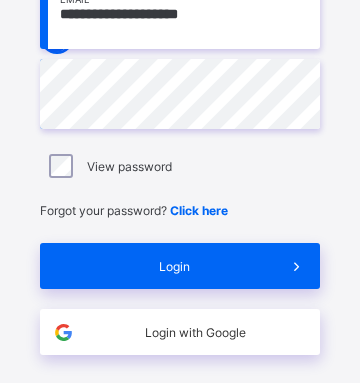click on "Login" at bounding box center [174, 266] 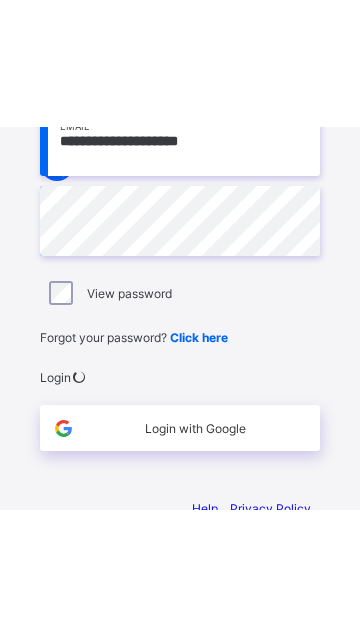 scroll, scrollTop: 51, scrollLeft: 0, axis: vertical 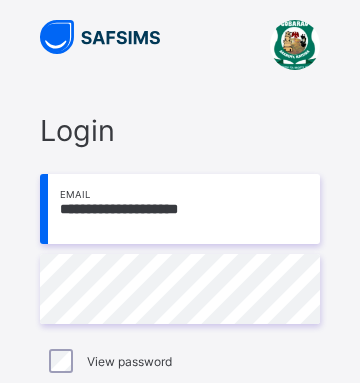 type on "**********" 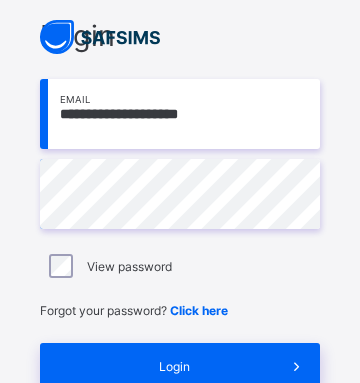 scroll, scrollTop: 103, scrollLeft: 0, axis: vertical 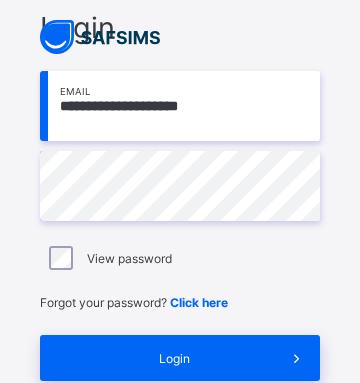click on "Login" at bounding box center [174, 358] 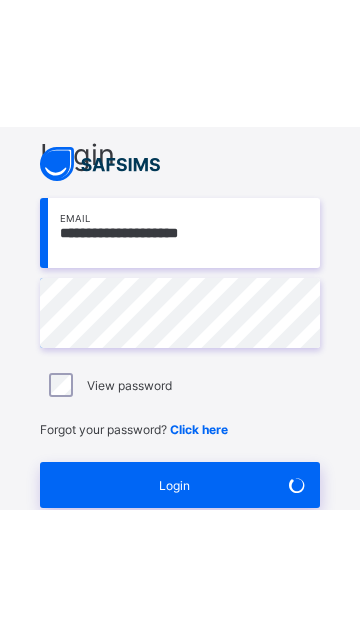 scroll, scrollTop: 51, scrollLeft: 0, axis: vertical 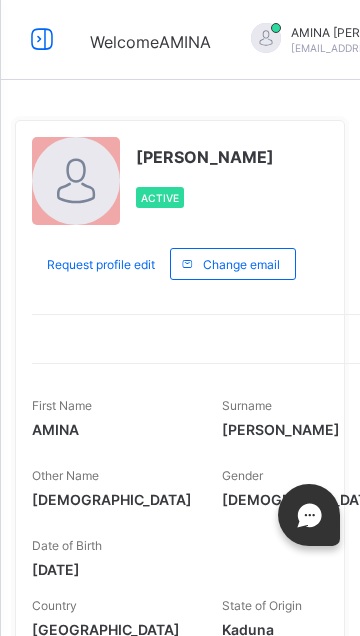 click at bounding box center [42, 39] 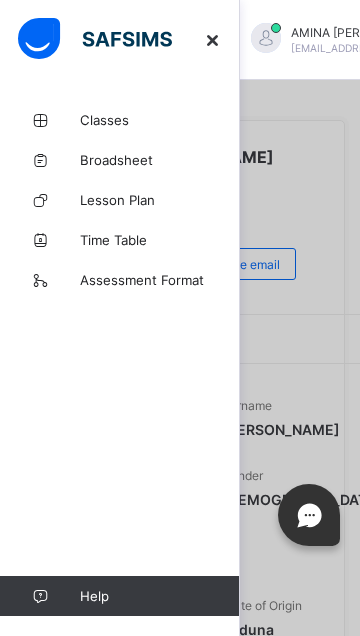 click on "Classes" at bounding box center [160, 120] 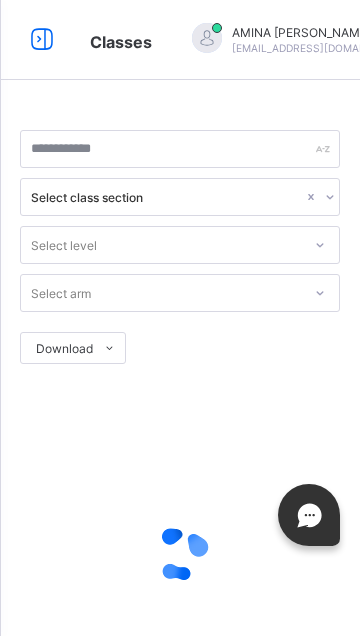 scroll, scrollTop: 0, scrollLeft: 0, axis: both 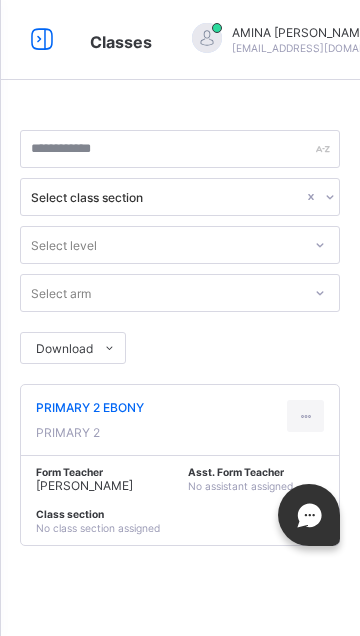 click on "AMINA IBRAHIM MUHAMMAD" at bounding box center [84, 485] 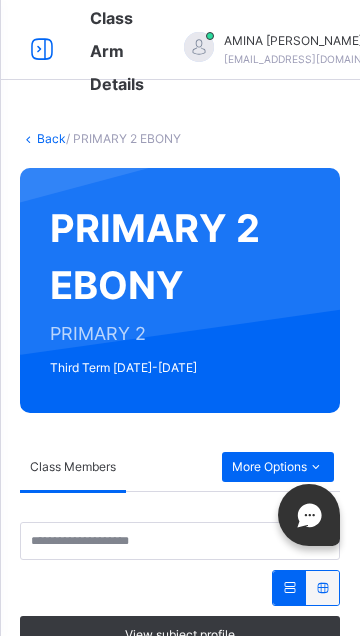 click on "More Options" at bounding box center (278, 467) 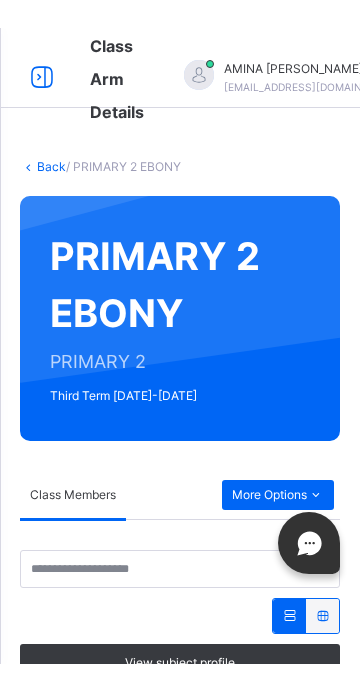 scroll, scrollTop: 174, scrollLeft: 0, axis: vertical 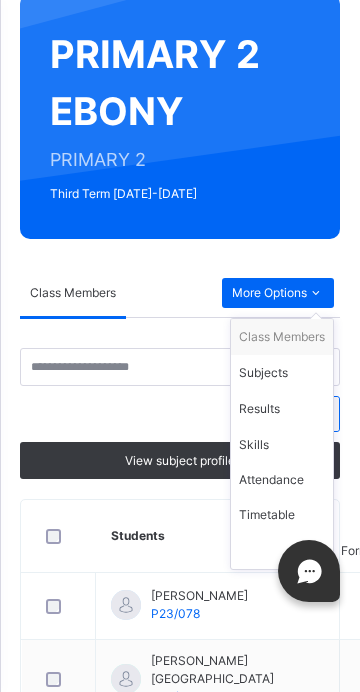 click on "Subjects" at bounding box center [282, 373] 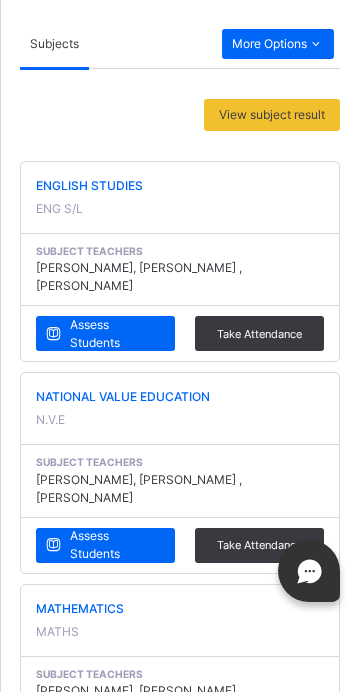 scroll, scrollTop: 679, scrollLeft: 0, axis: vertical 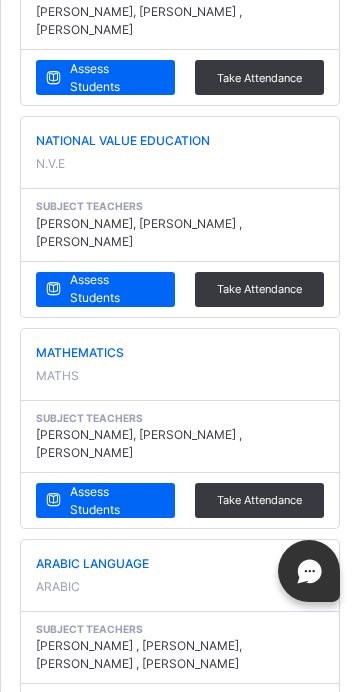 click on "Assess Students" at bounding box center (115, 712) 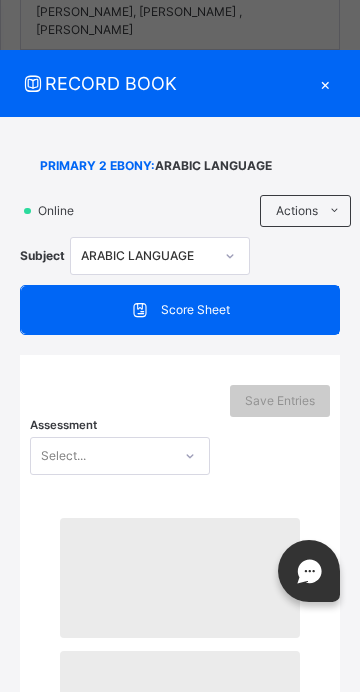 scroll, scrollTop: 832, scrollLeft: 0, axis: vertical 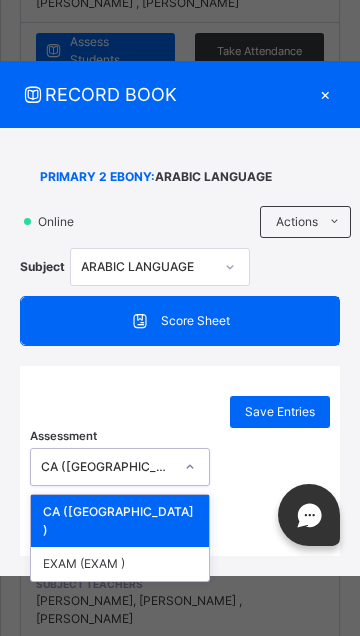 click on "EXAM (EXAM )" at bounding box center (120, 564) 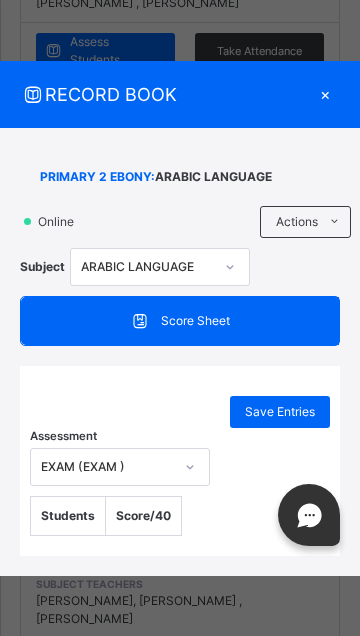 click on "×" at bounding box center [325, 94] 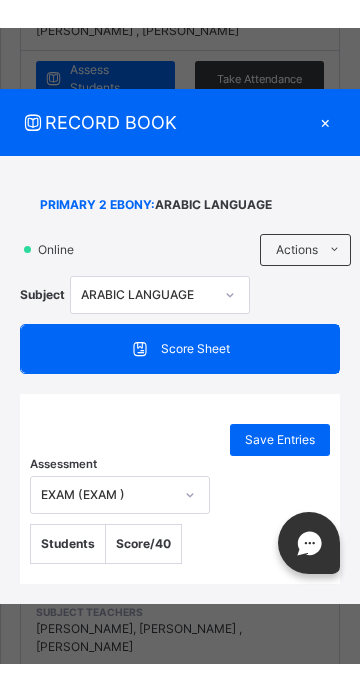 scroll, scrollTop: 1617, scrollLeft: 0, axis: vertical 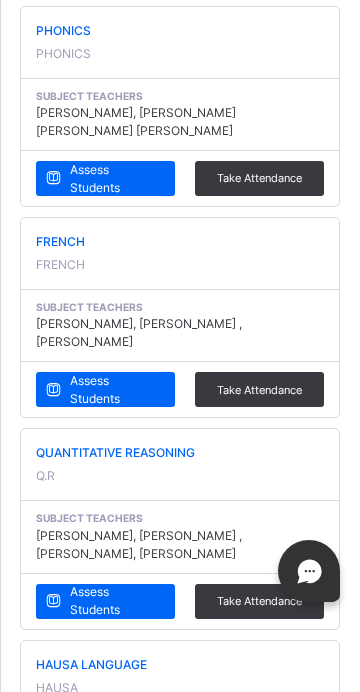 click on "Assess Students" at bounding box center [115, 390] 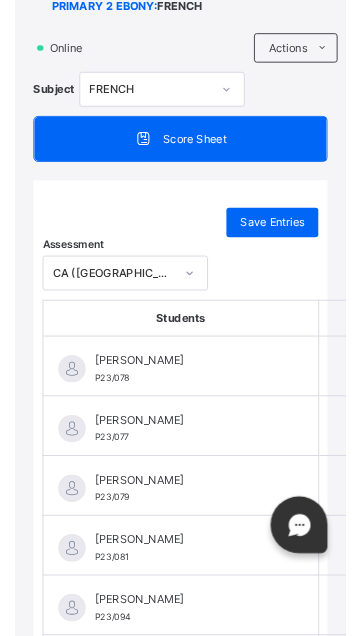 scroll, scrollTop: 252, scrollLeft: 0, axis: vertical 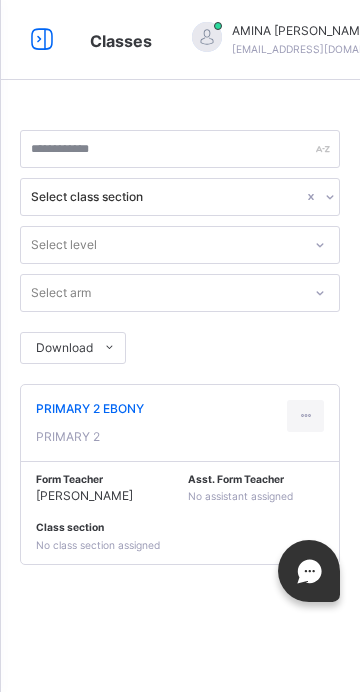 click on "PRIMARY 2   EBONY" at bounding box center (90, 409) 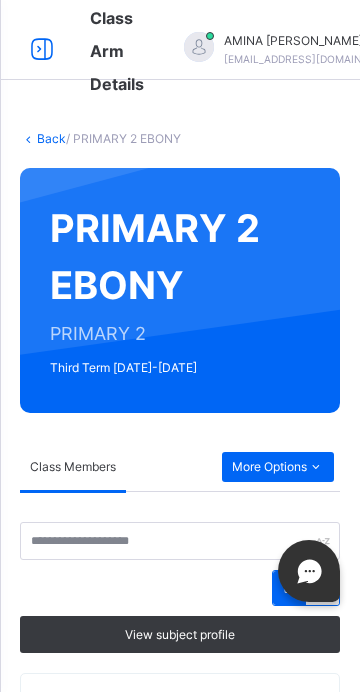 click on "More Options" at bounding box center (278, 467) 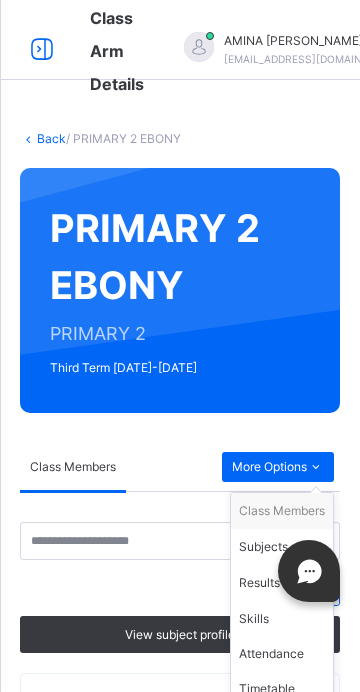 scroll, scrollTop: 143, scrollLeft: 0, axis: vertical 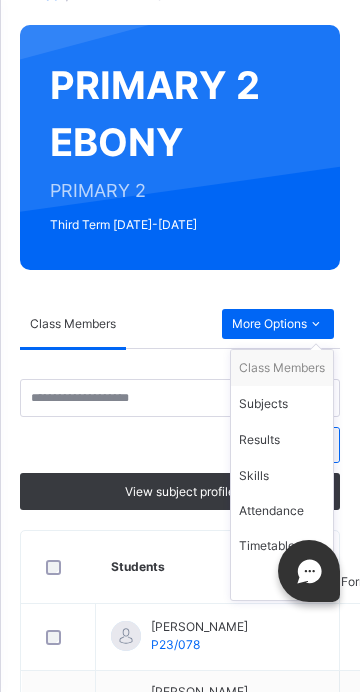 click on "Subjects" at bounding box center (282, 404) 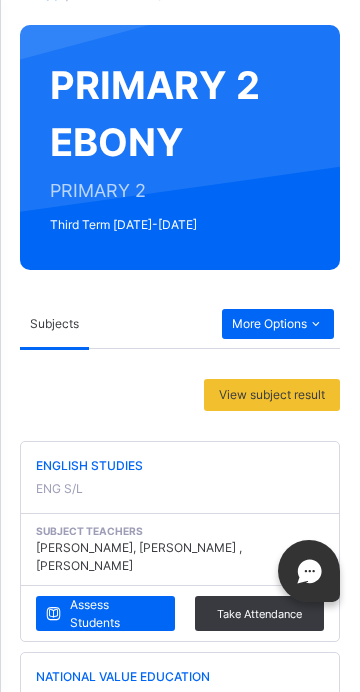 click on "Assess Students" at bounding box center [115, 1248] 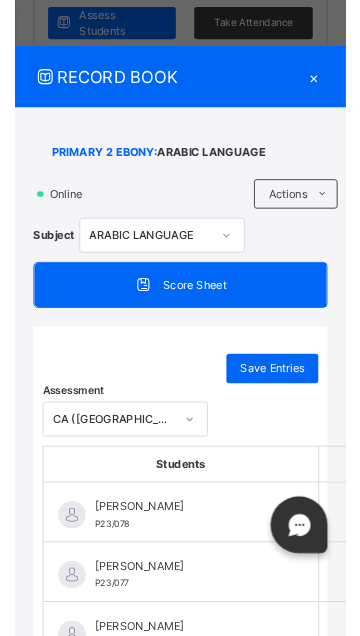 scroll, scrollTop: 1330, scrollLeft: 0, axis: vertical 